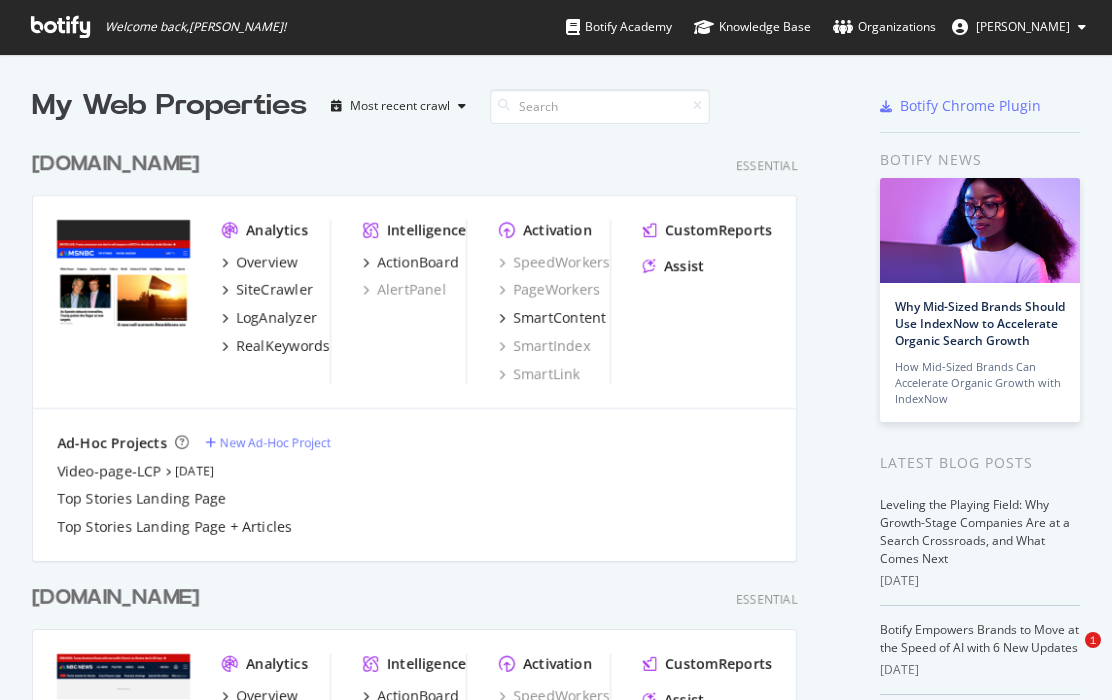 scroll, scrollTop: 0, scrollLeft: 0, axis: both 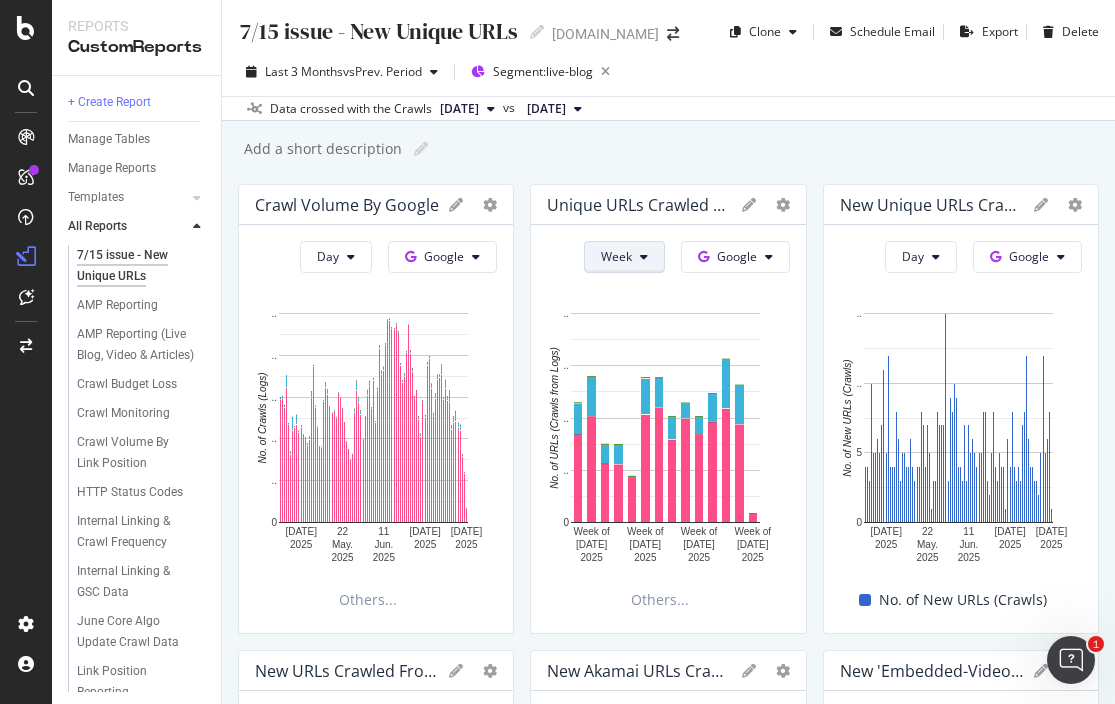 click on "Week" at bounding box center (616, 256) 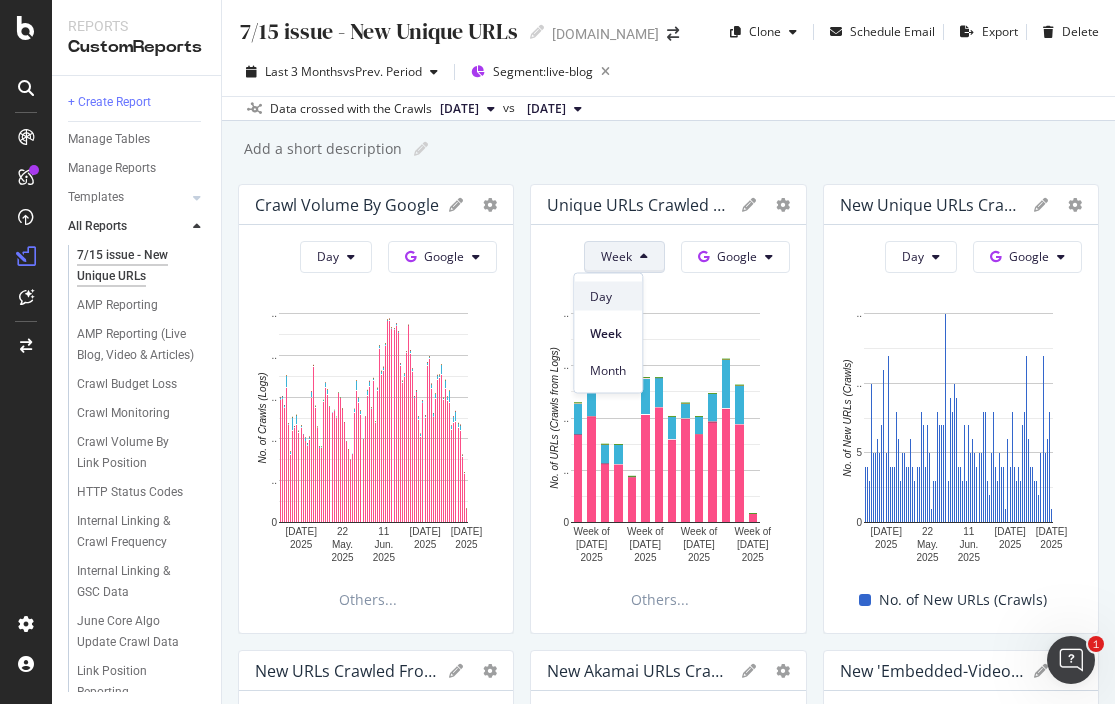 click on "Day" at bounding box center [608, 296] 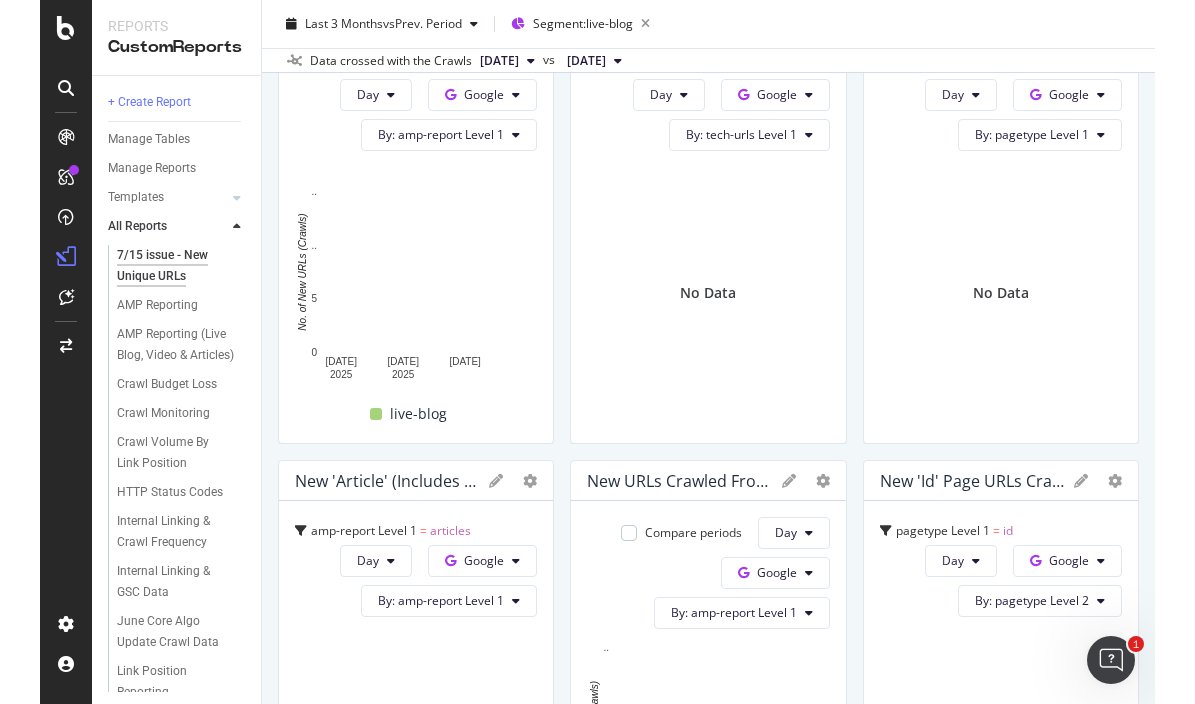 scroll, scrollTop: 999, scrollLeft: 0, axis: vertical 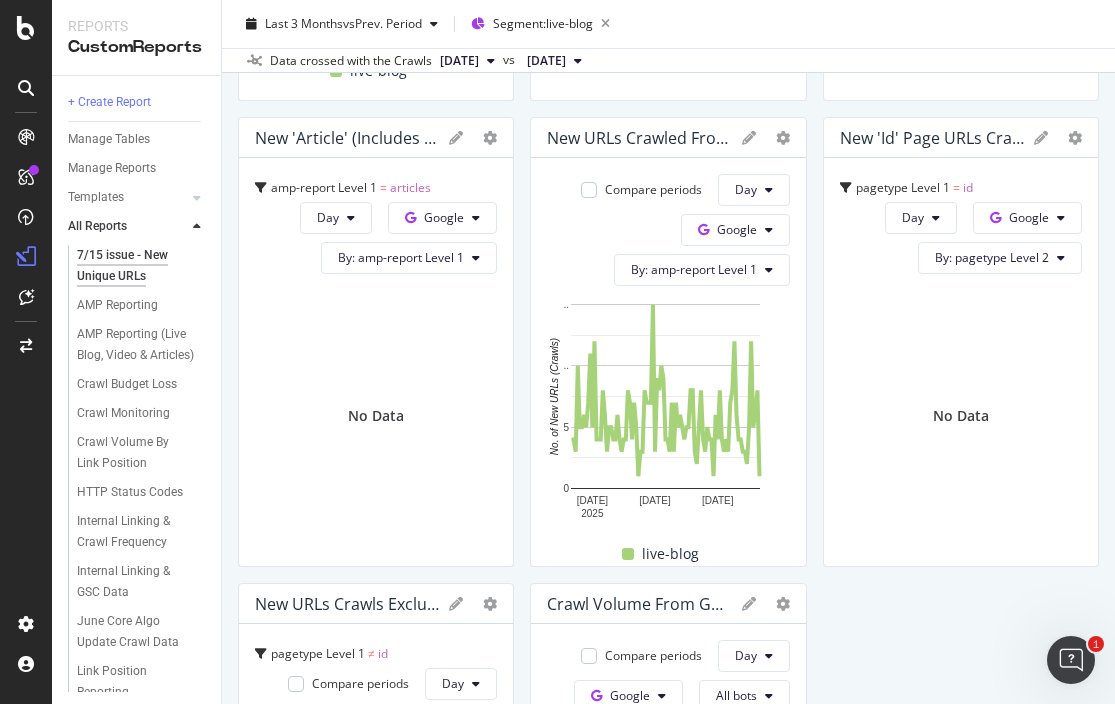 click on "New URLs Crawled from Google by Article Type" at bounding box center (347, -328) 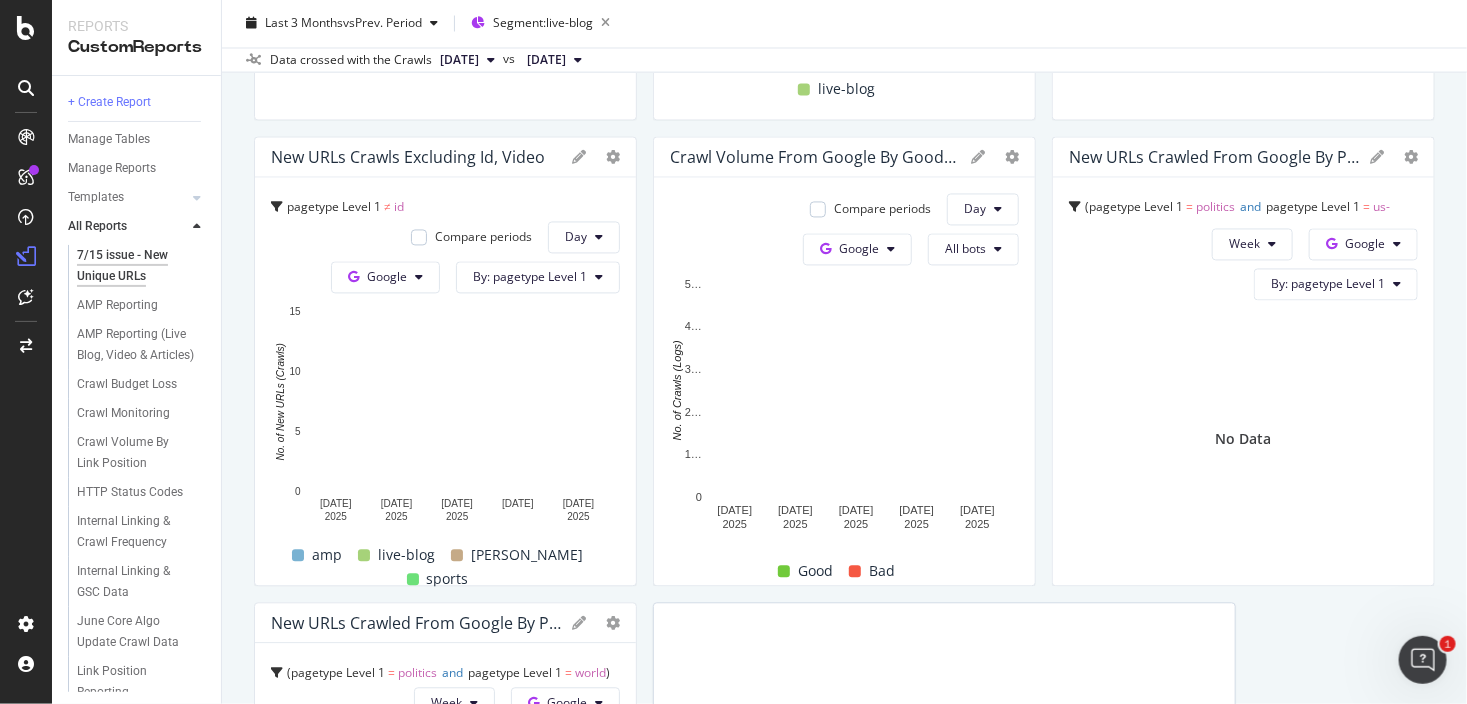 scroll, scrollTop: 1482, scrollLeft: 0, axis: vertical 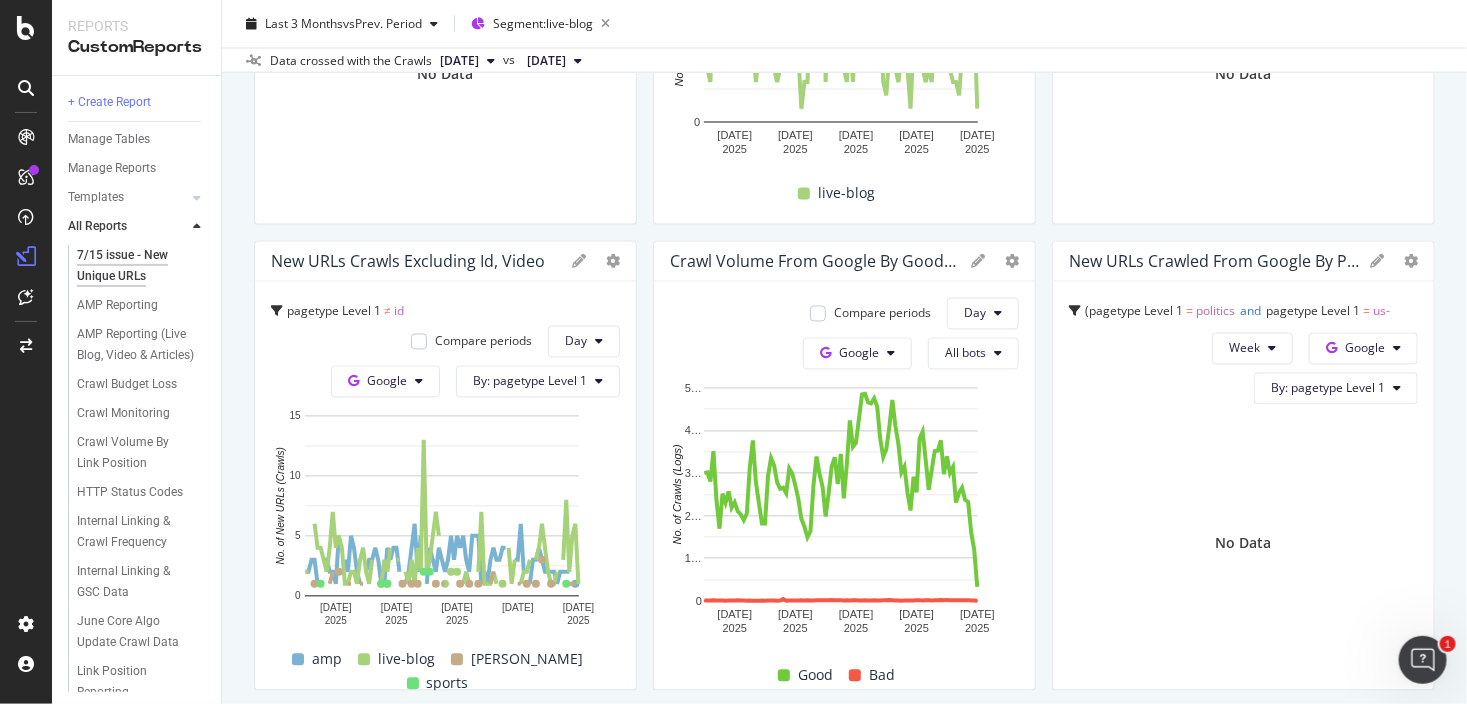 click on "Crawl Volume from Google by Good/Bad HTTP Codes" at bounding box center (815, 262) 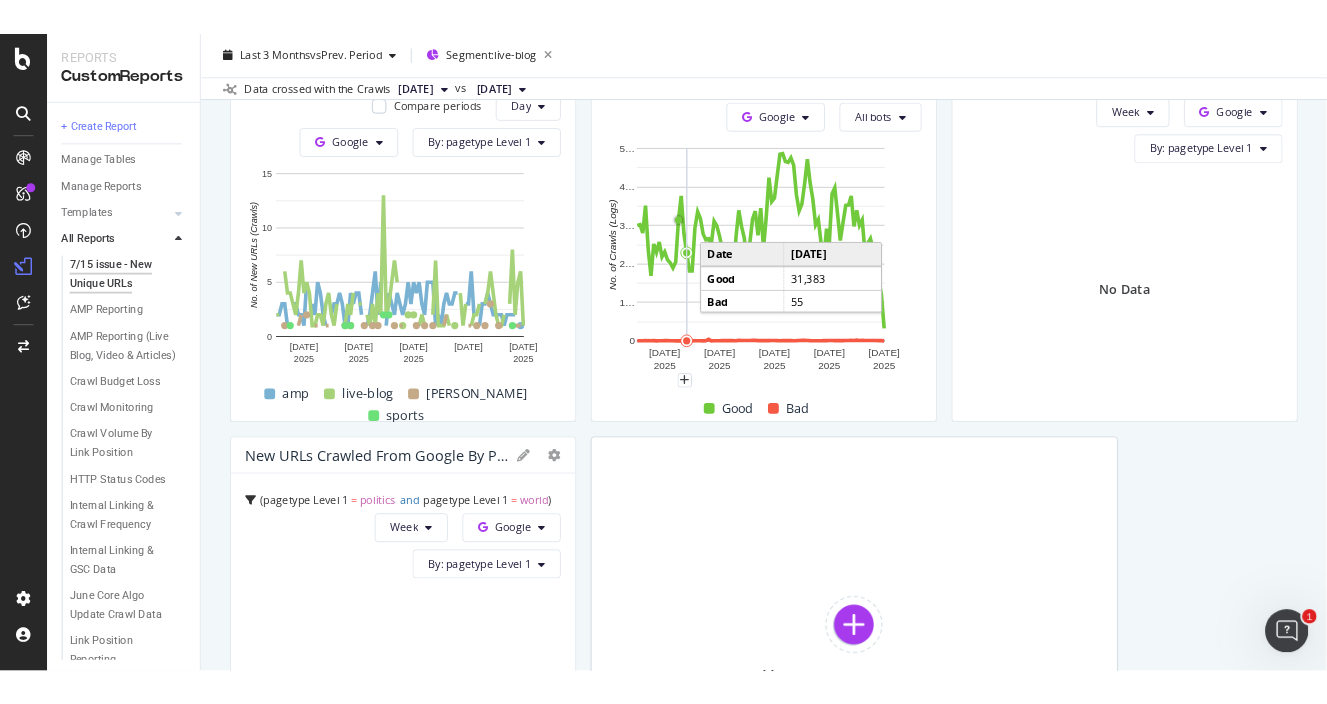 scroll, scrollTop: 1411, scrollLeft: 0, axis: vertical 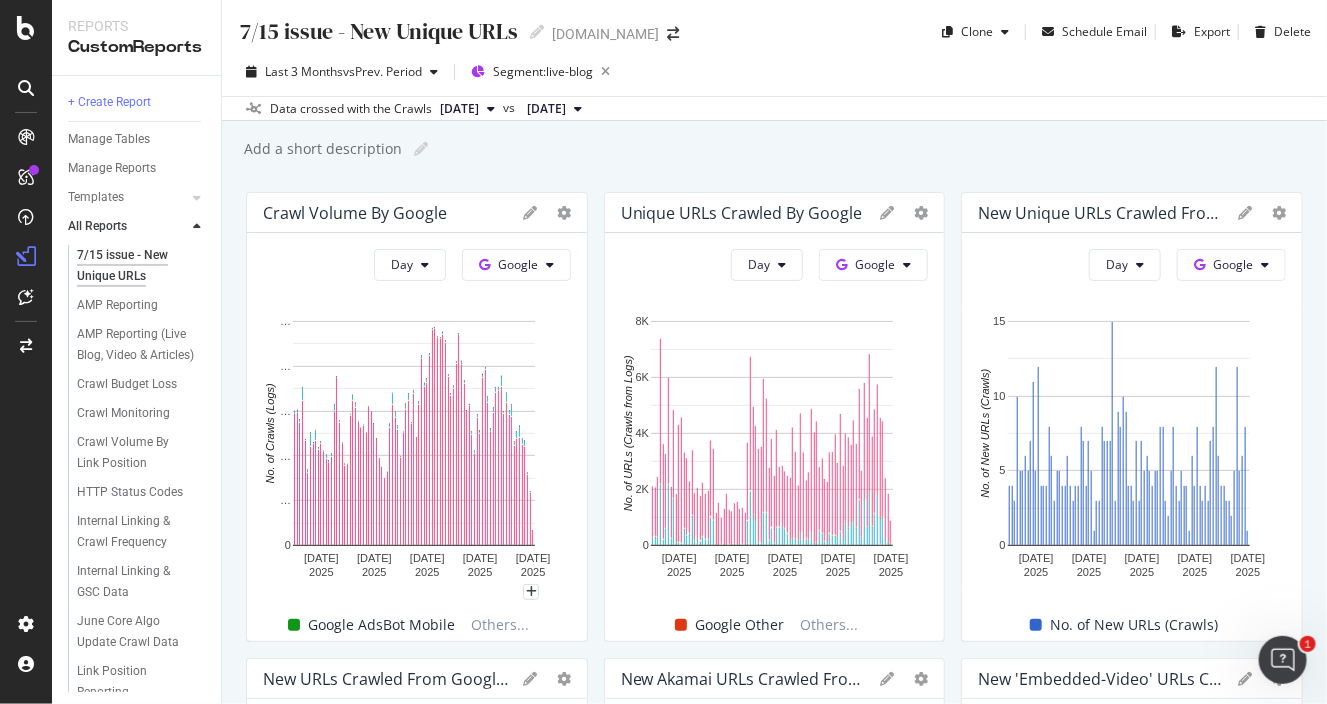 click on "7/15 issue - New Unique URLs 7/15 issue - New Unique URLs [DOMAIN_NAME] Clone Schedule Email Export Delete Last 3 Months  vs  Prev. Period Segment:  live-blog Data crossed with the Crawls  [DATE] vs [DATE] Add a short description Add a short description Crawl Volume by Google Day Google Hold CTRL while clicking to filter the report. [DATE] [DATE] [DATE] [DATE] [DATE] 0 … … … … … No. of Crawls (Logs) Bot Google AdsBot Mobile Google Smartphone Google Desktop Google Images Google Other Google AdSense Desktop Google Video Google InspectionTool [DATE] 1 29,397 624 2 8 2 [DATE] 29,609 612 3 3 1 [DATE] 27,557 536 4 1 1 1 [DATE] 32,318 2,945 2 5 [DATE] 23,442 235 7 2 [DATE] 16,323 668 1 11 [DATE] 22,029 3,232 3 4 [DATE] 22,794 257 4 3 1 1 [DATE] 23,404 2,348 7 2 [DATE] 1 21,490 446 3 1 [DATE] 22,811 425 6 1 [DATE] 20,938 240 1 [DATE] 19,522 869 2 1 [DATE] 18,457 553 2 3 1" at bounding box center (774, 352) 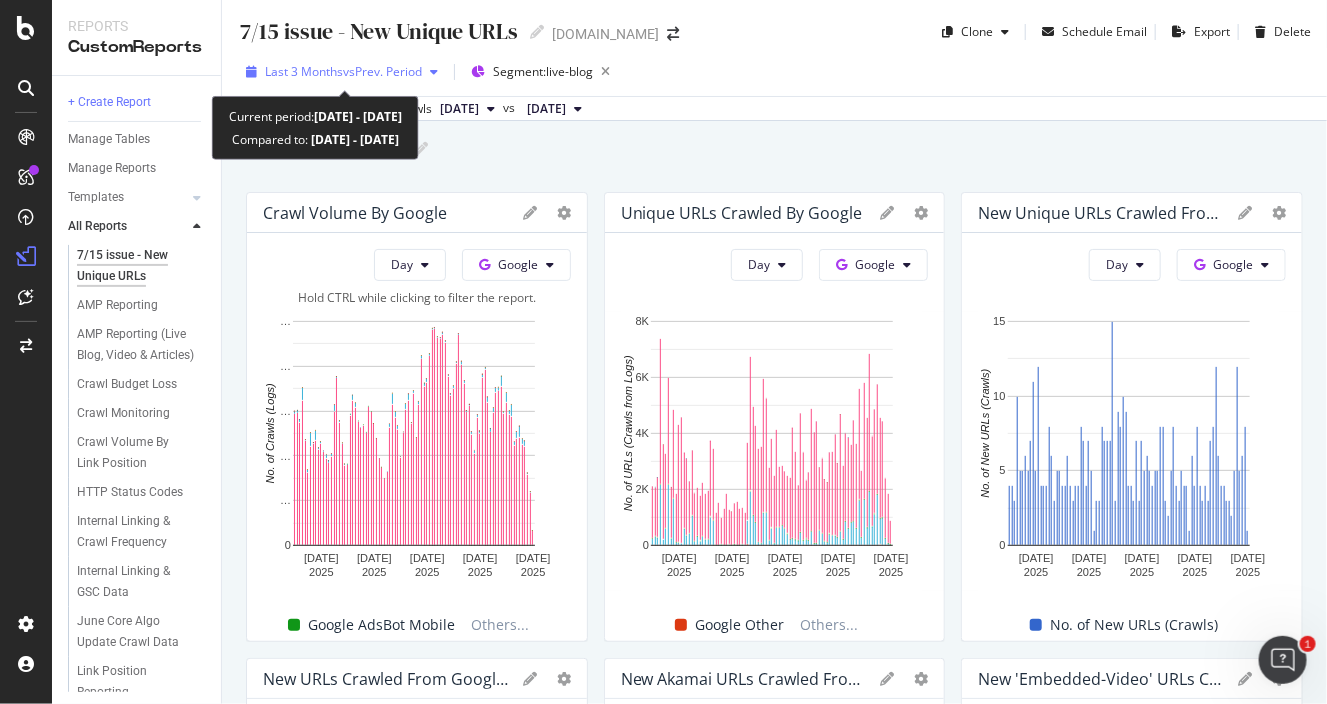click on "vs  Prev. Period" at bounding box center [382, 71] 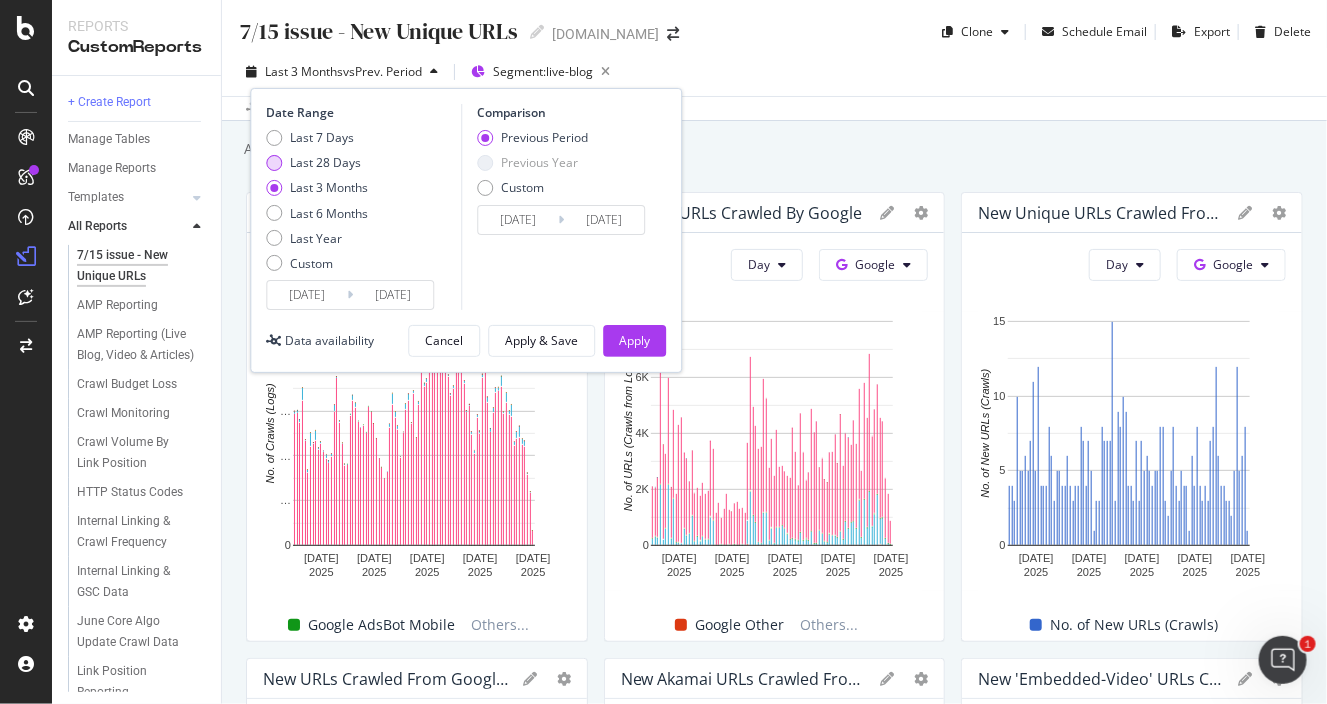 click at bounding box center (274, 163) 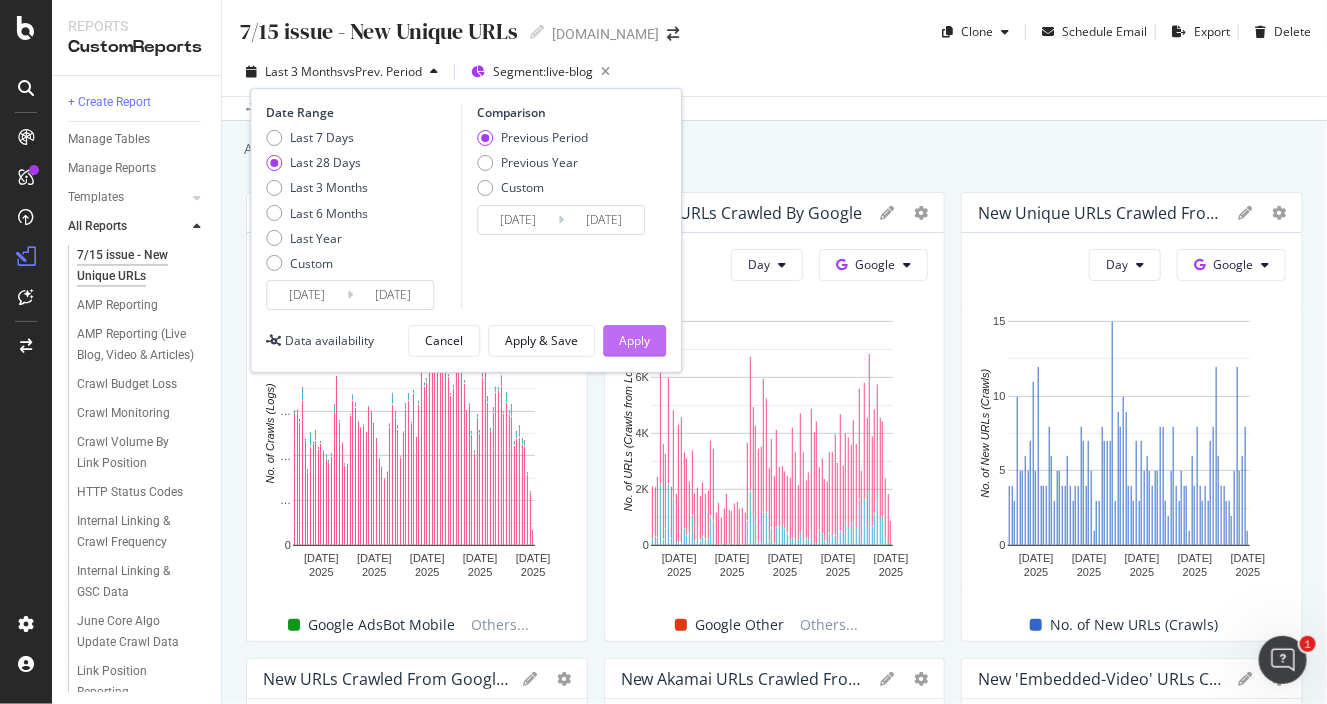 click on "Apply" at bounding box center [634, 341] 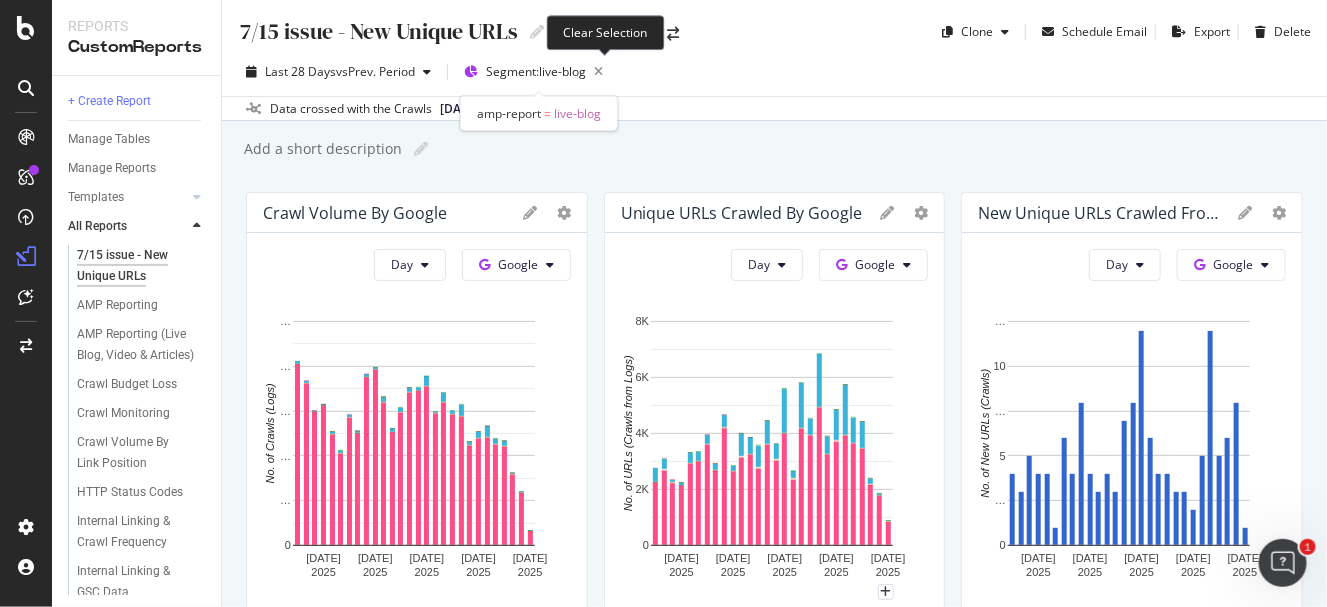 drag, startPoint x: 605, startPoint y: 70, endPoint x: 962, endPoint y: 58, distance: 357.20163 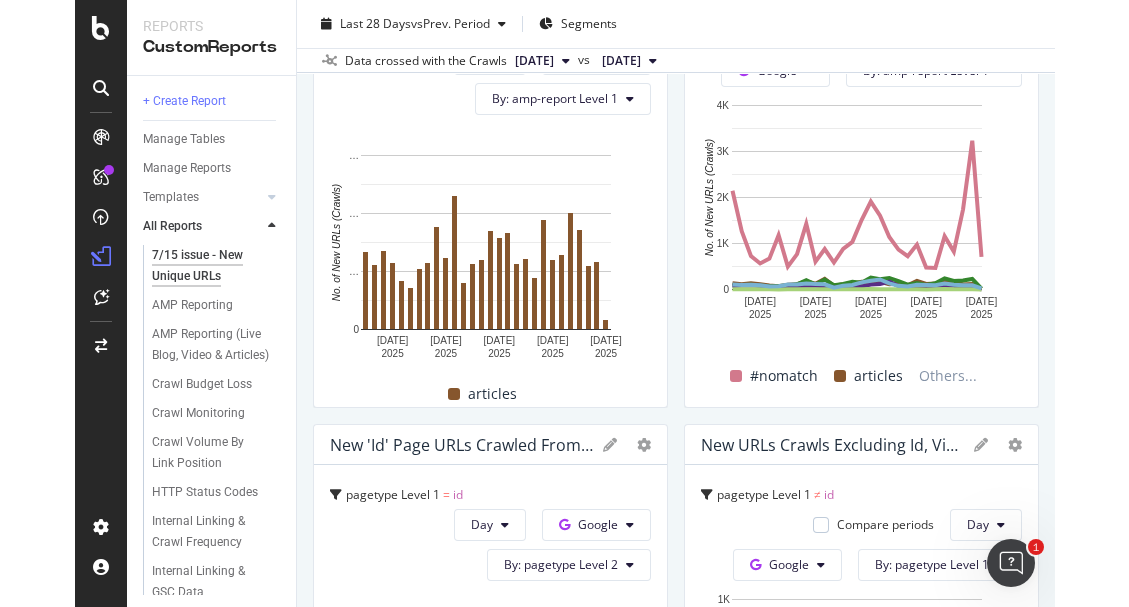 scroll, scrollTop: 2090, scrollLeft: 0, axis: vertical 